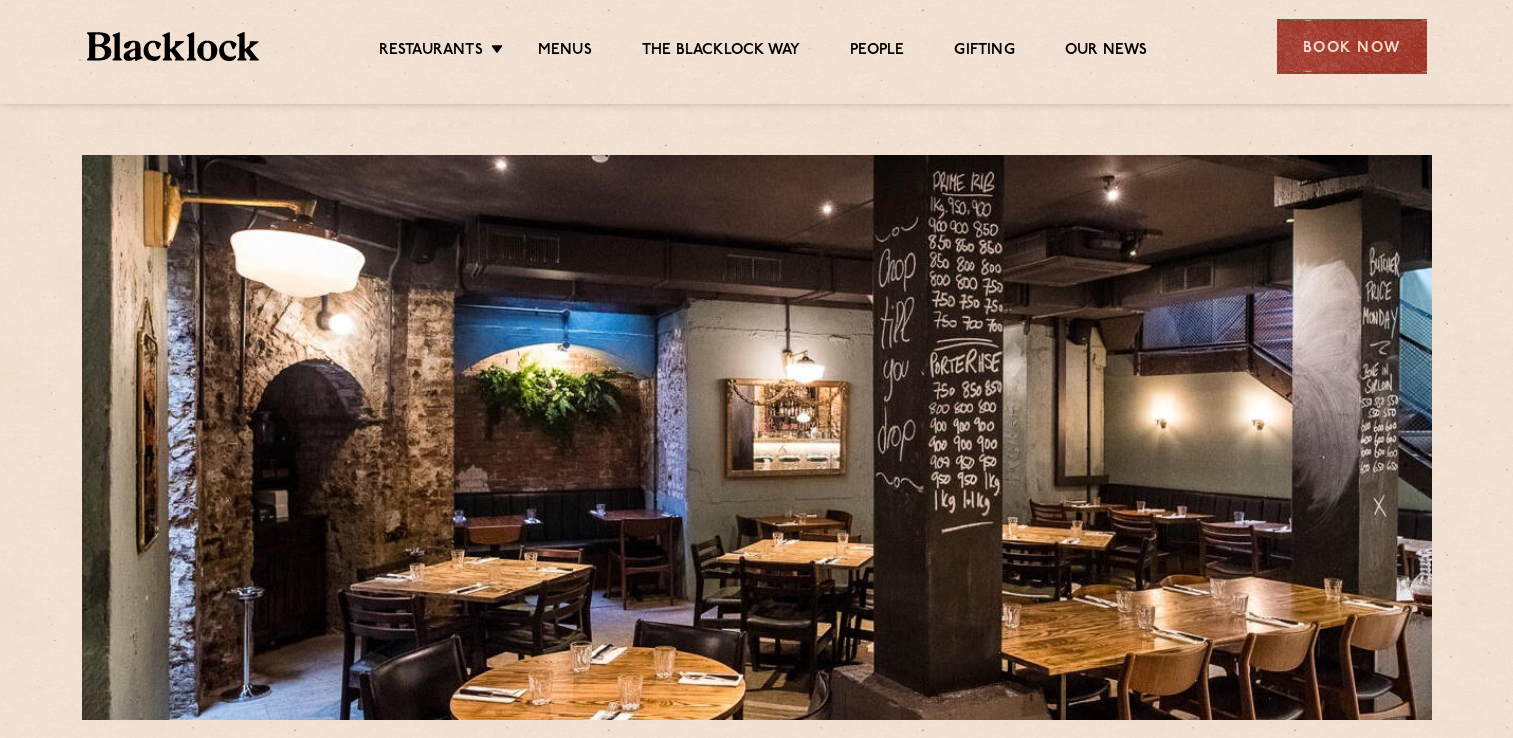 scroll, scrollTop: 0, scrollLeft: 0, axis: both 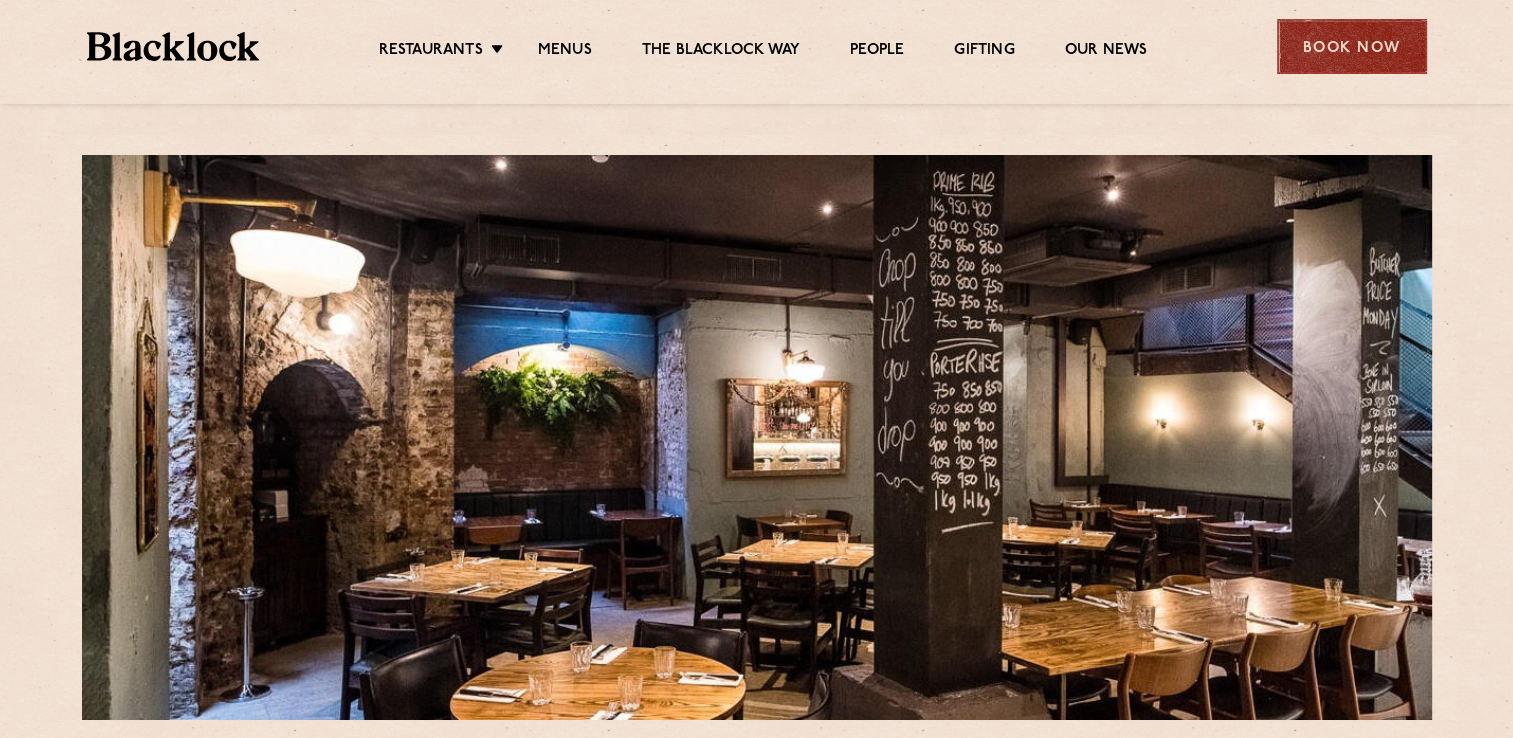 click on "Book Now" at bounding box center [1352, 46] 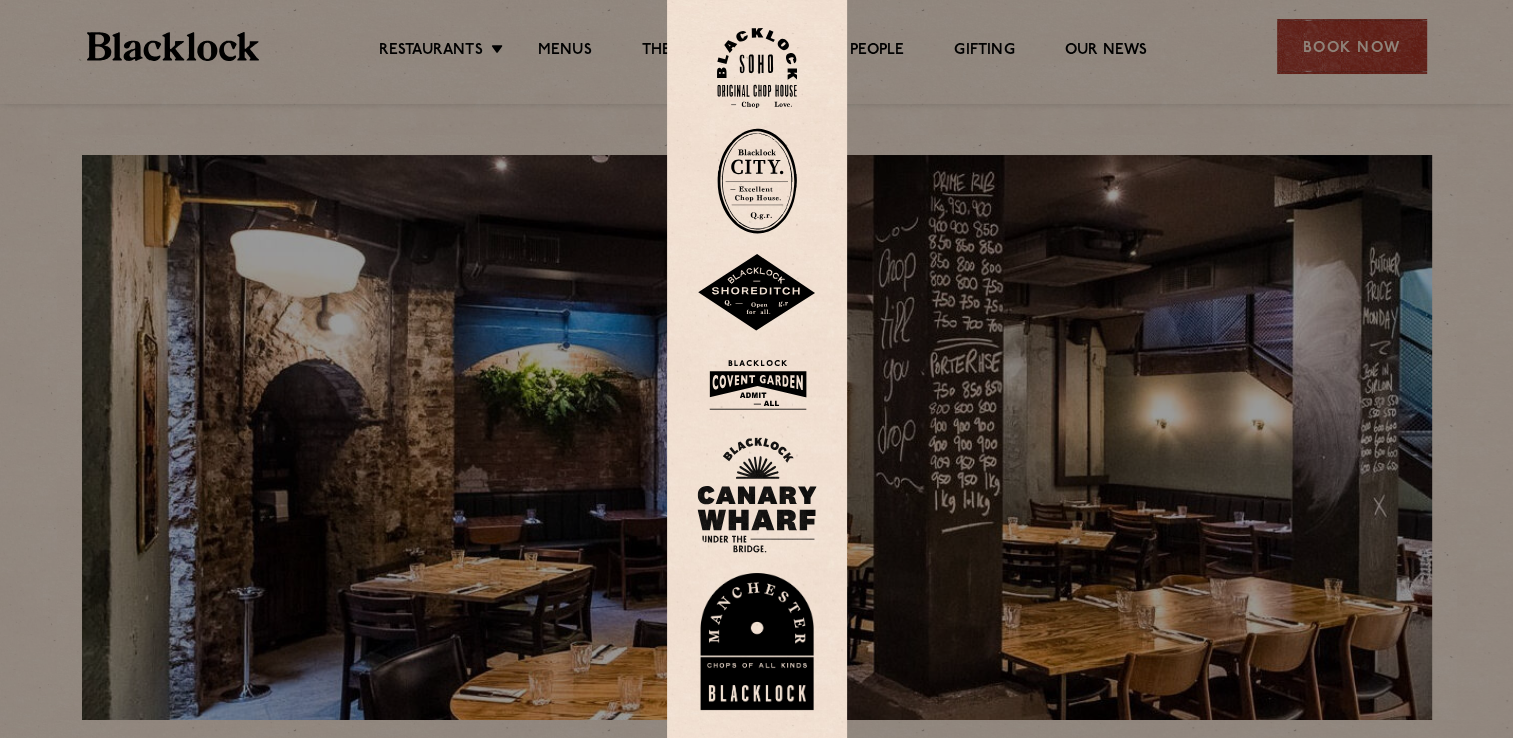 click at bounding box center (757, 181) 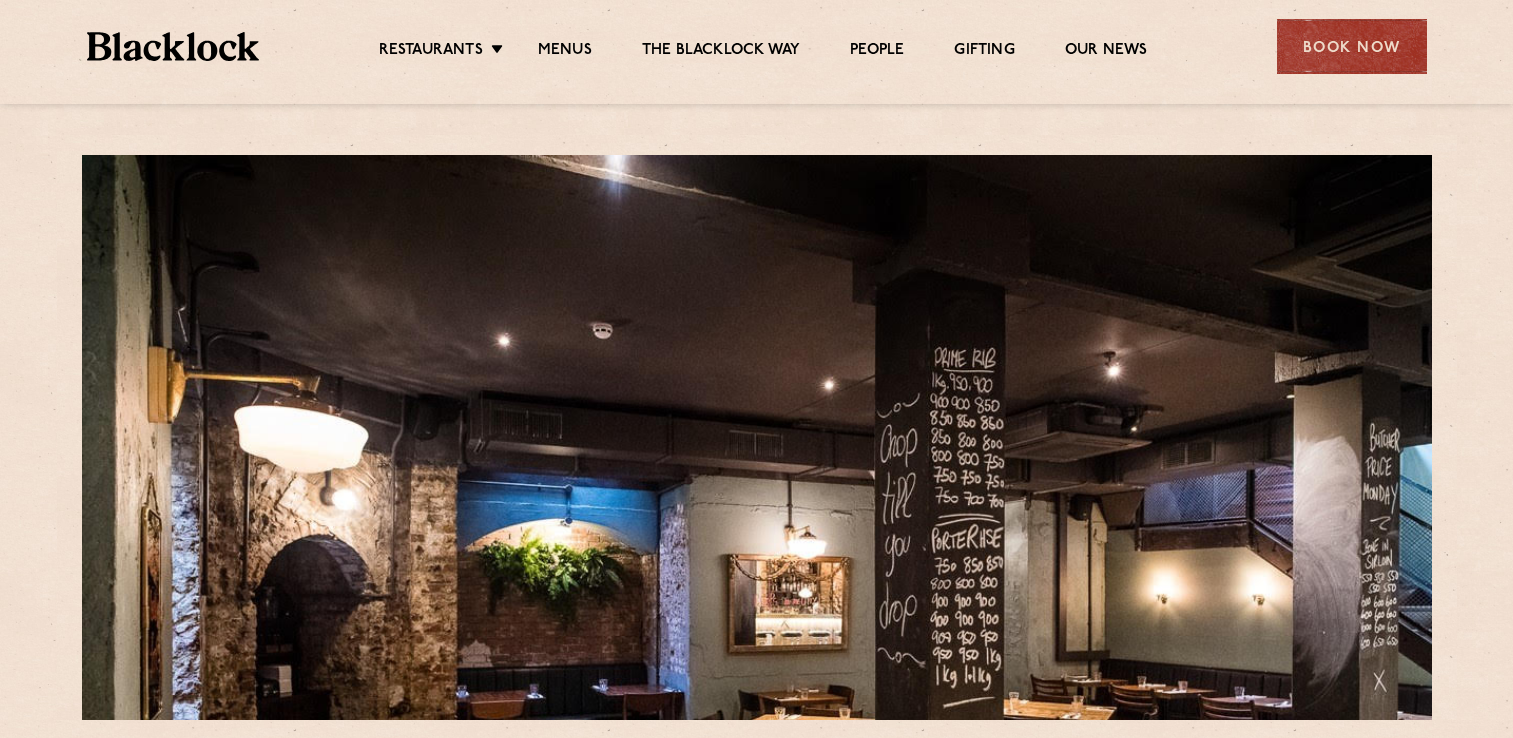 scroll, scrollTop: 0, scrollLeft: 0, axis: both 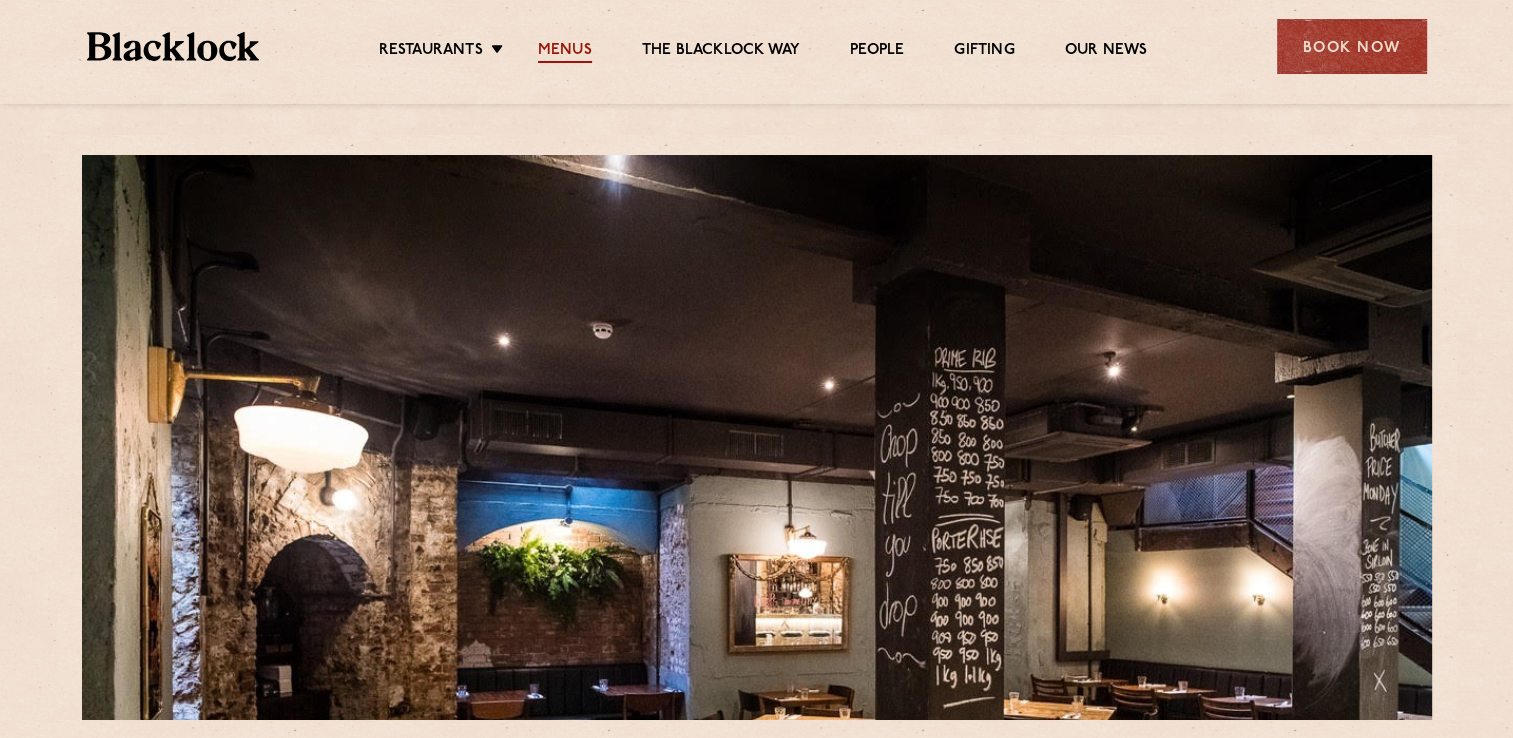 click on "Menus" at bounding box center [565, 52] 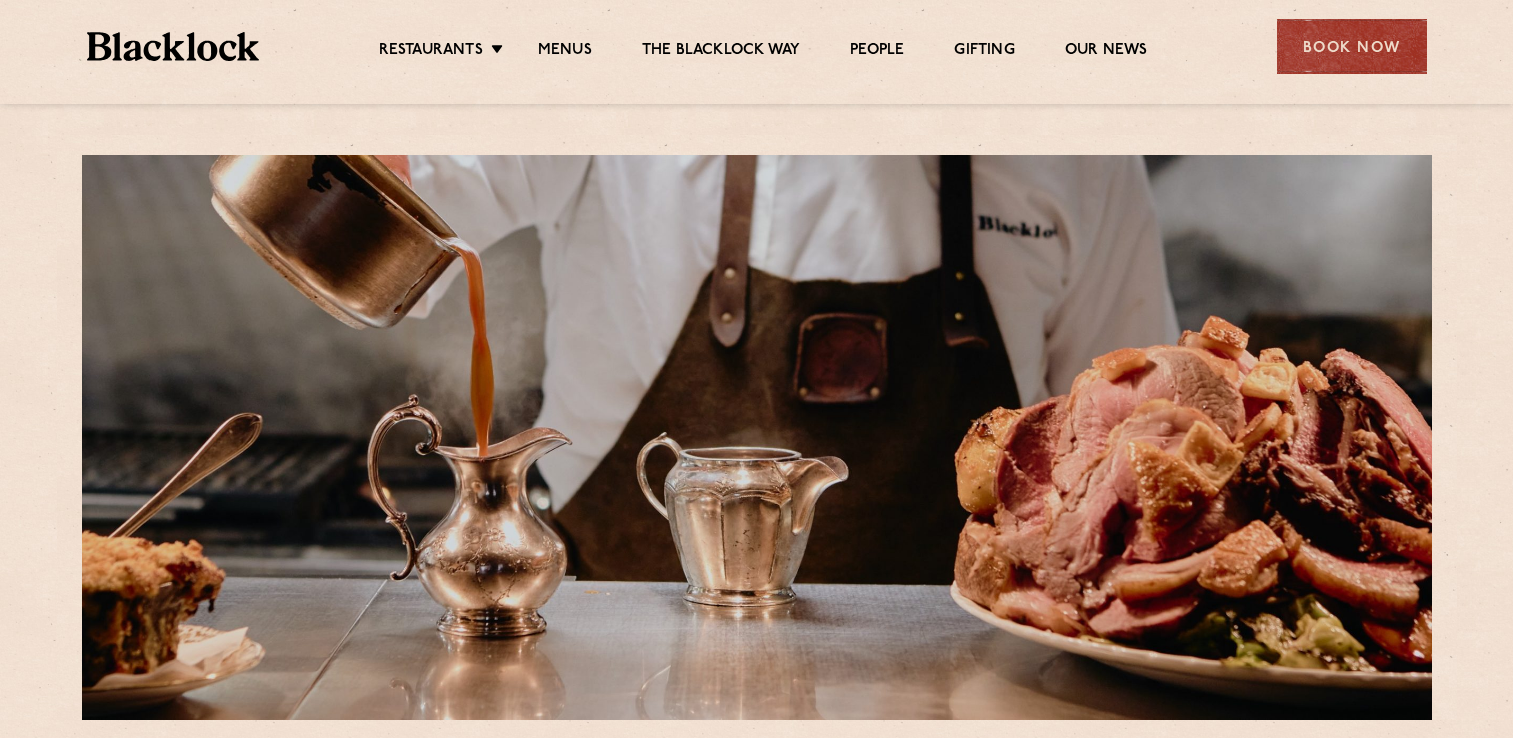 scroll, scrollTop: 0, scrollLeft: 0, axis: both 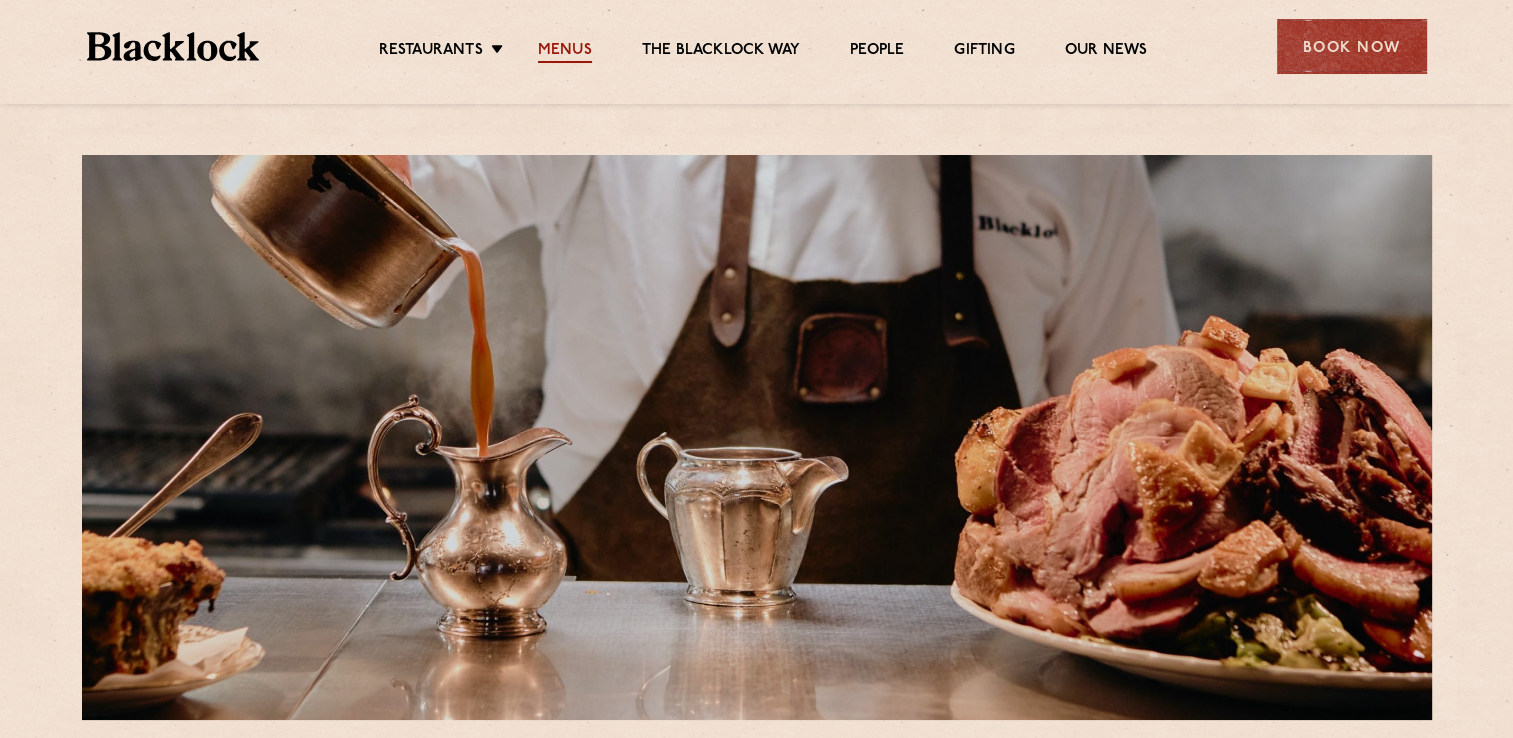 click on "Menus" at bounding box center (565, 52) 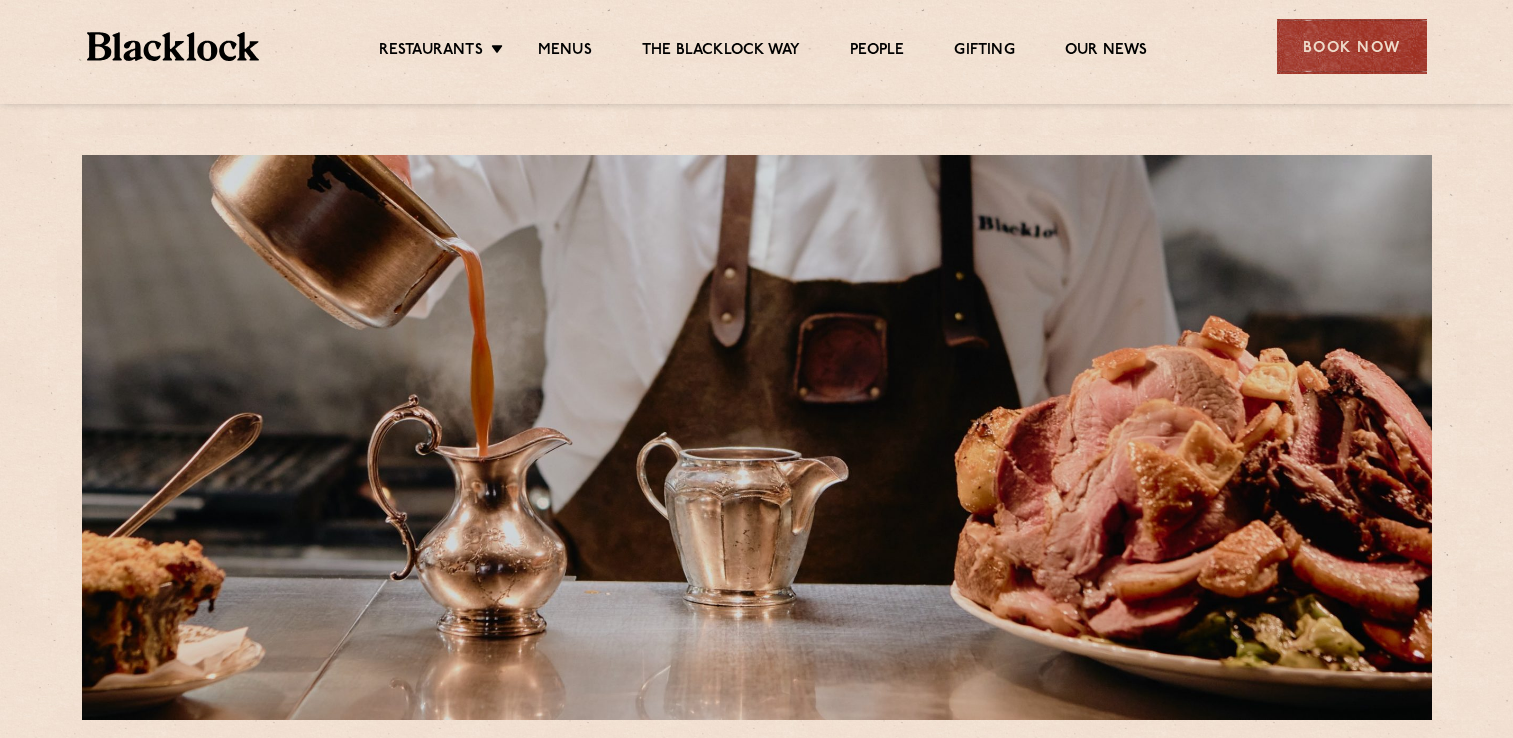 scroll, scrollTop: 0, scrollLeft: 0, axis: both 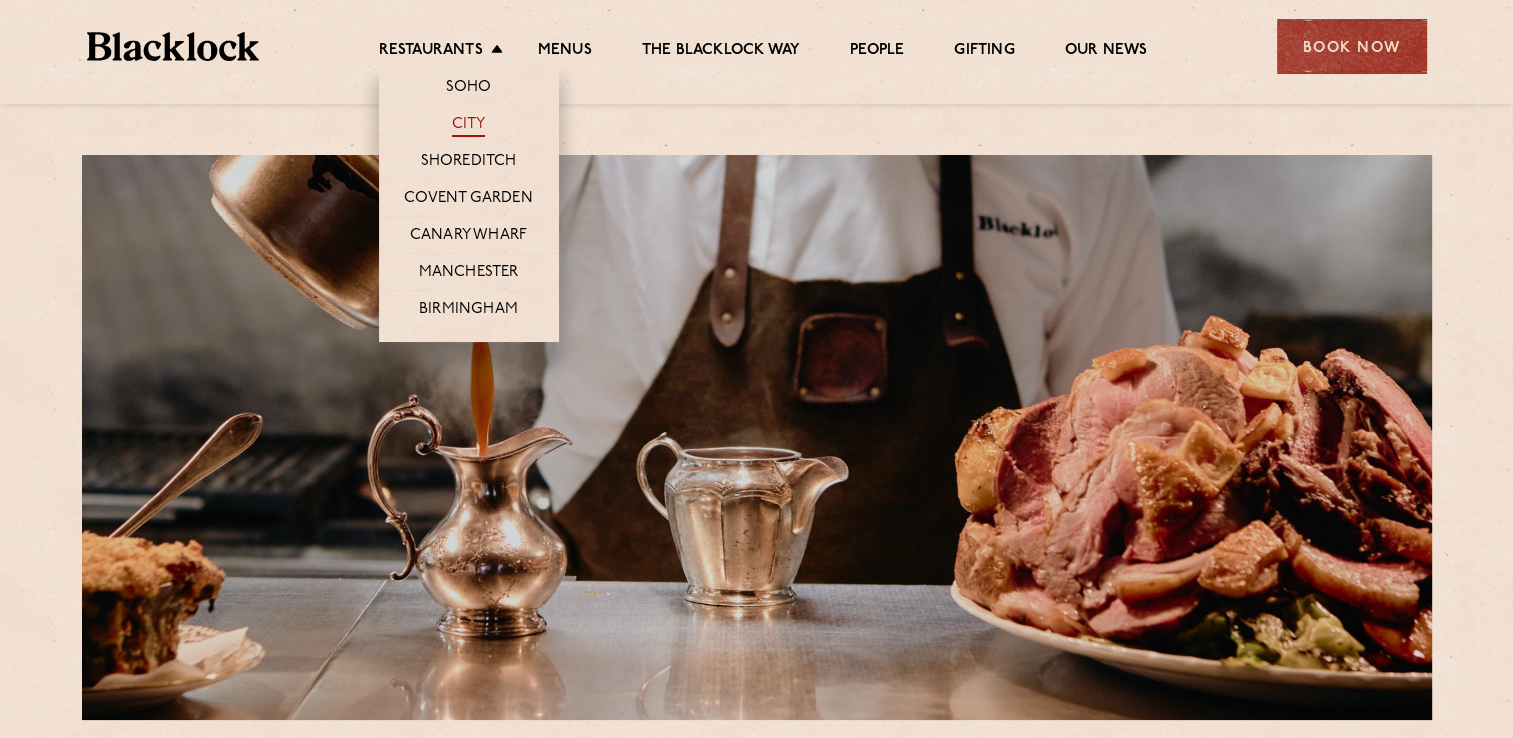 click on "City" at bounding box center [469, 126] 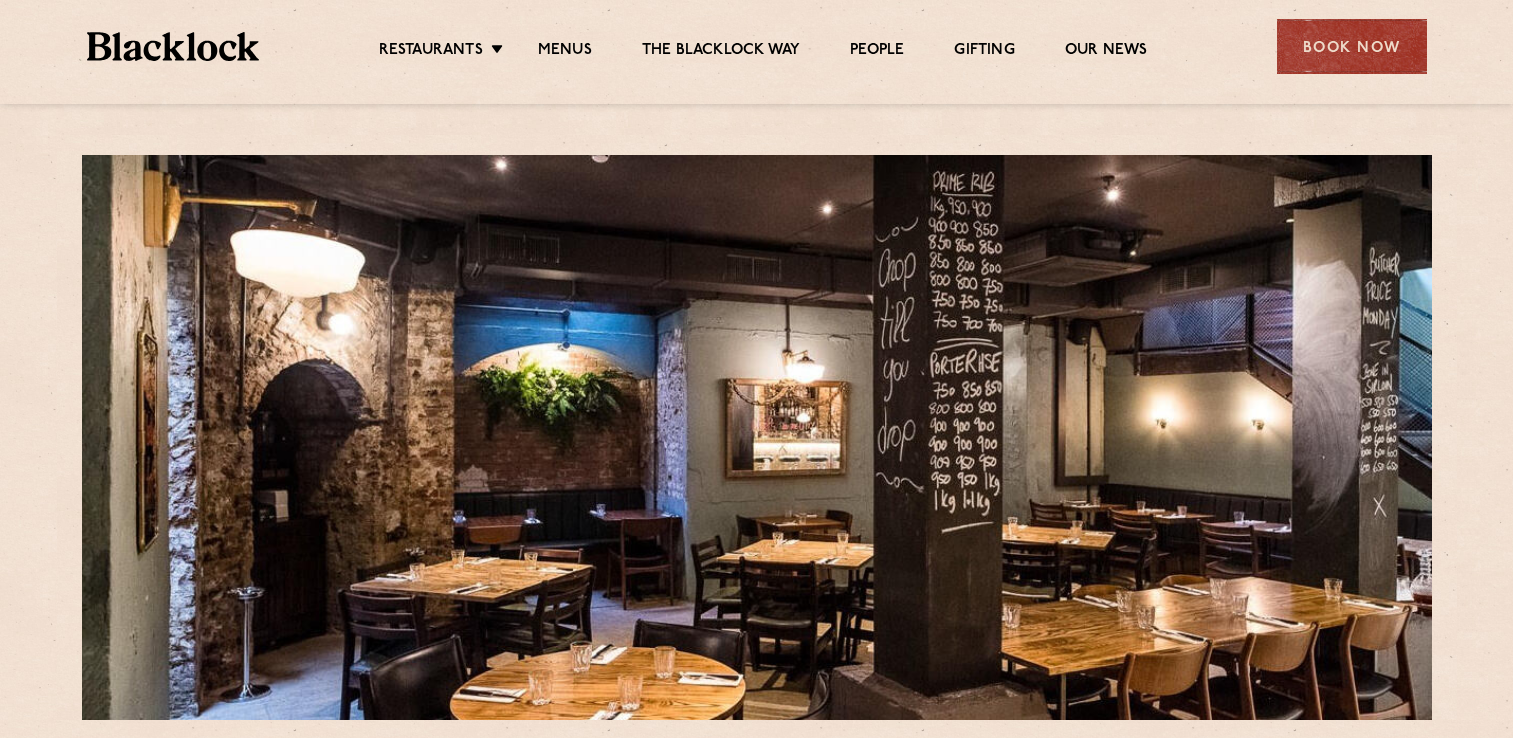 scroll, scrollTop: 0, scrollLeft: 0, axis: both 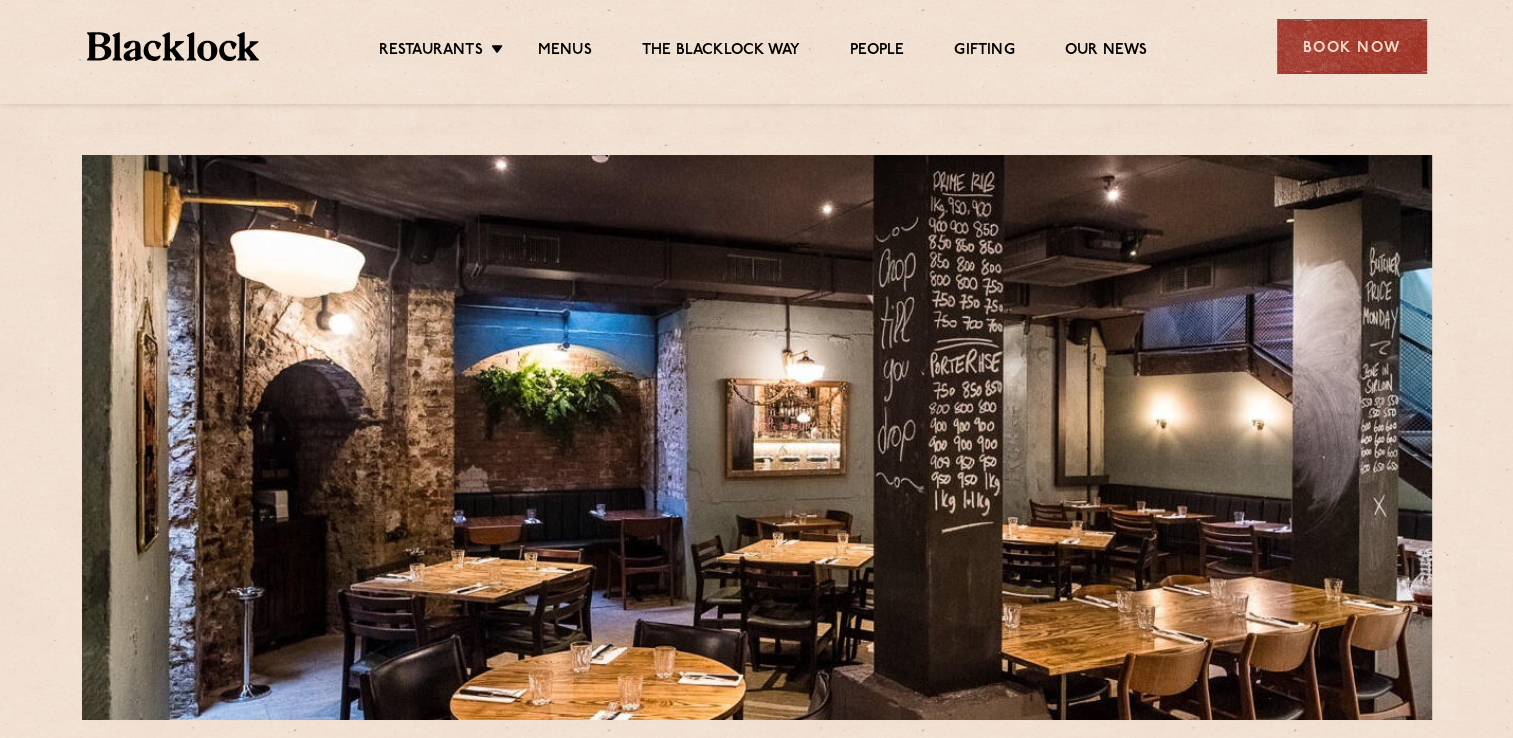 click on "Restaurants Soho City Shoreditch Covent Garden Canary Wharf Manchester Birmingham Menus The Blacklock Way People Gifting Our News" at bounding box center [762, 47] 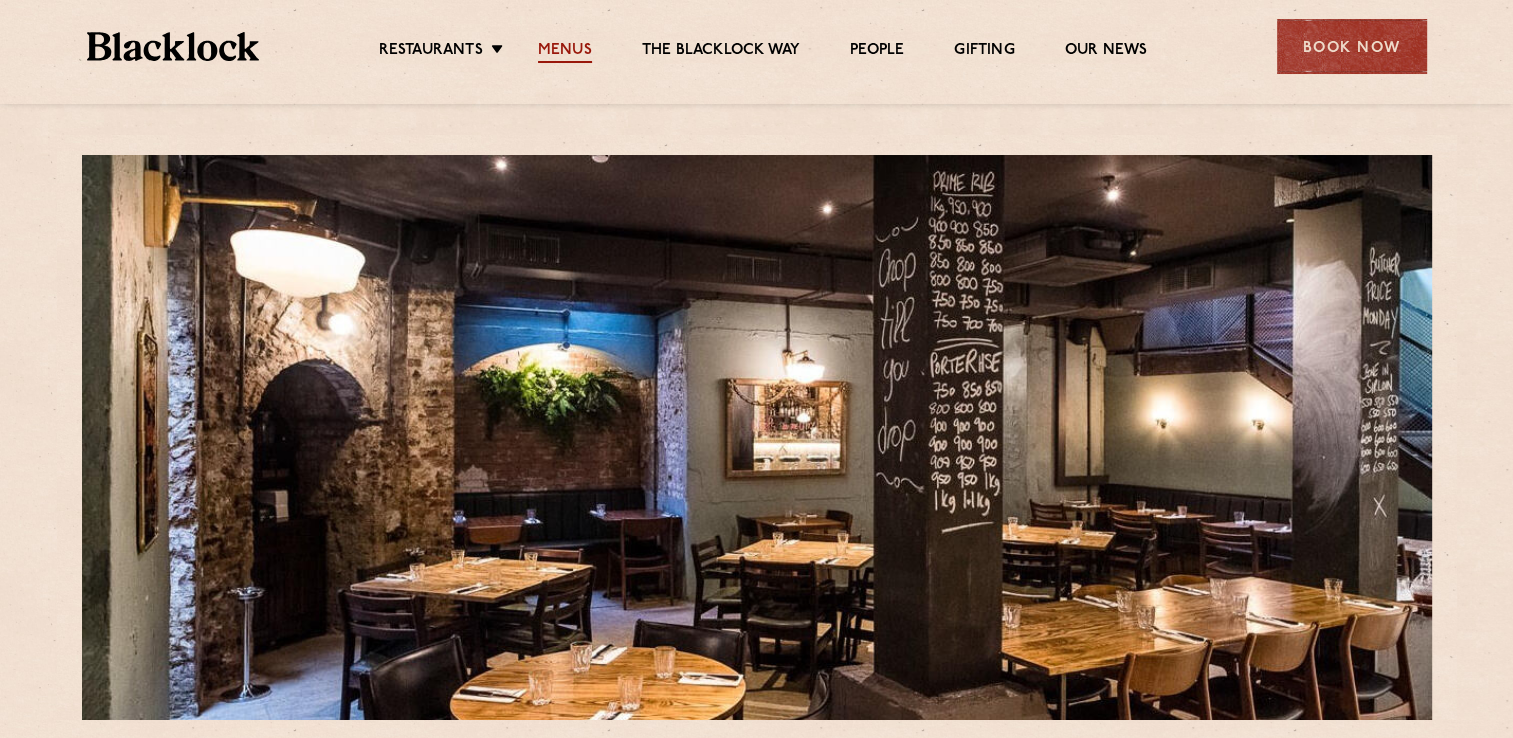 click on "Menus" at bounding box center (565, 52) 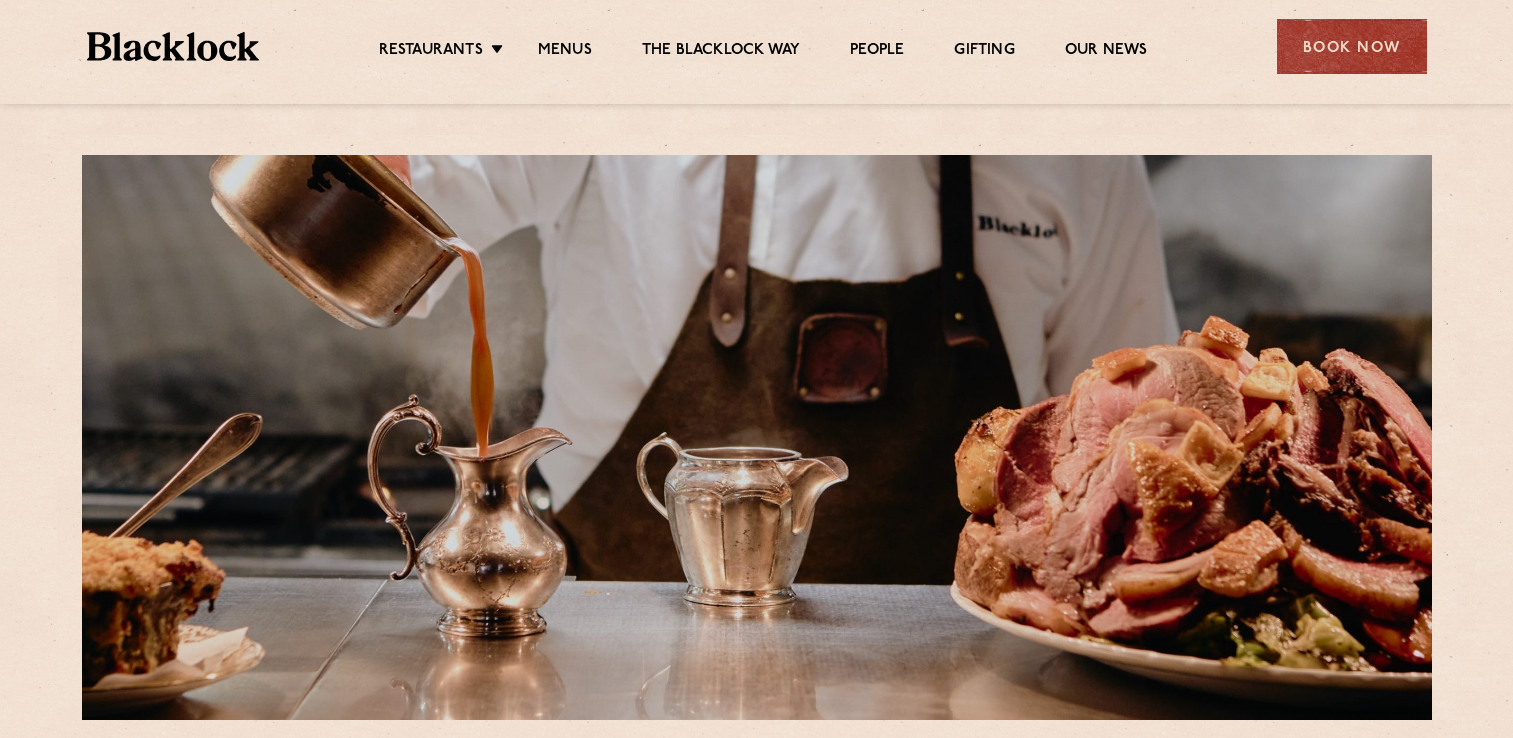 scroll, scrollTop: 0, scrollLeft: 0, axis: both 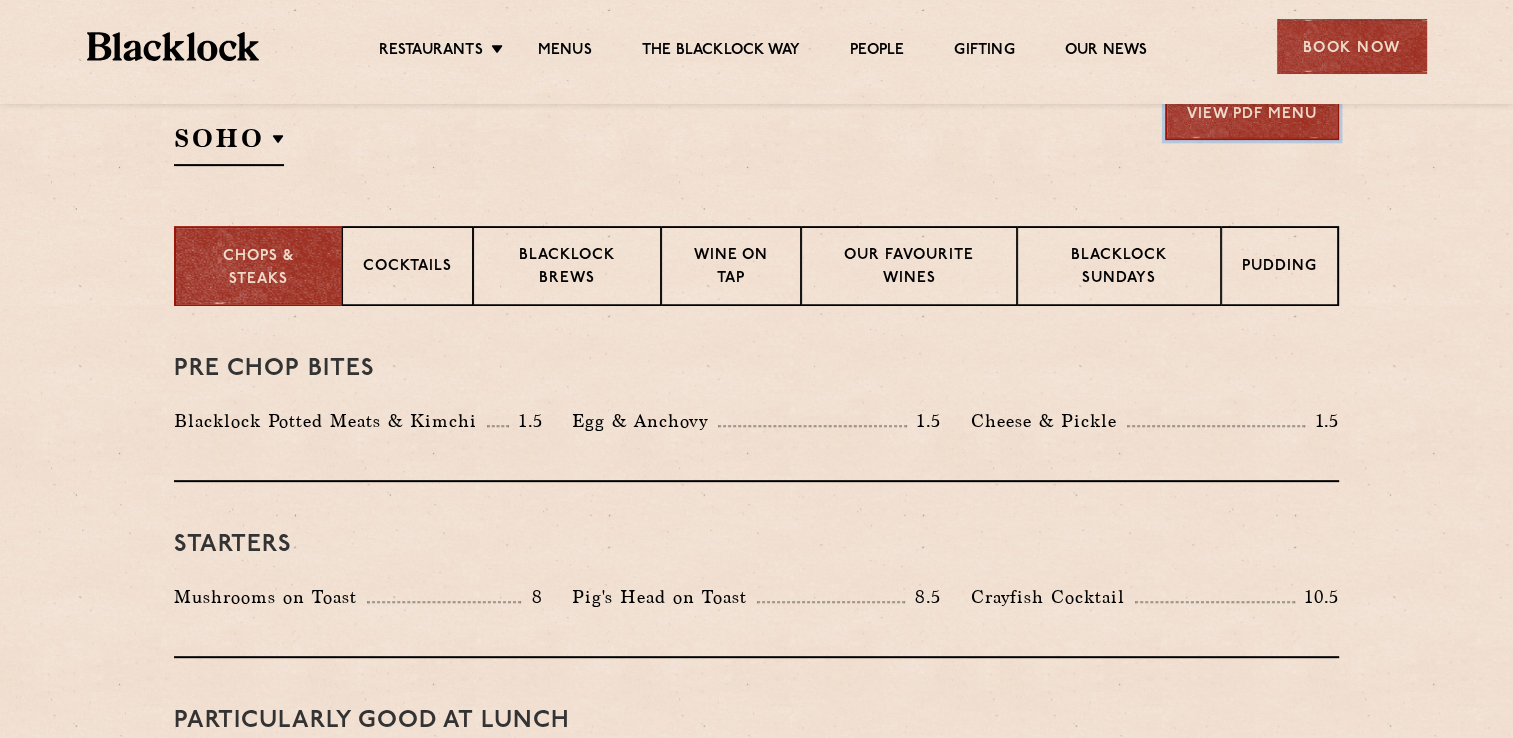 click on "View PDF Menu" at bounding box center [1252, 112] 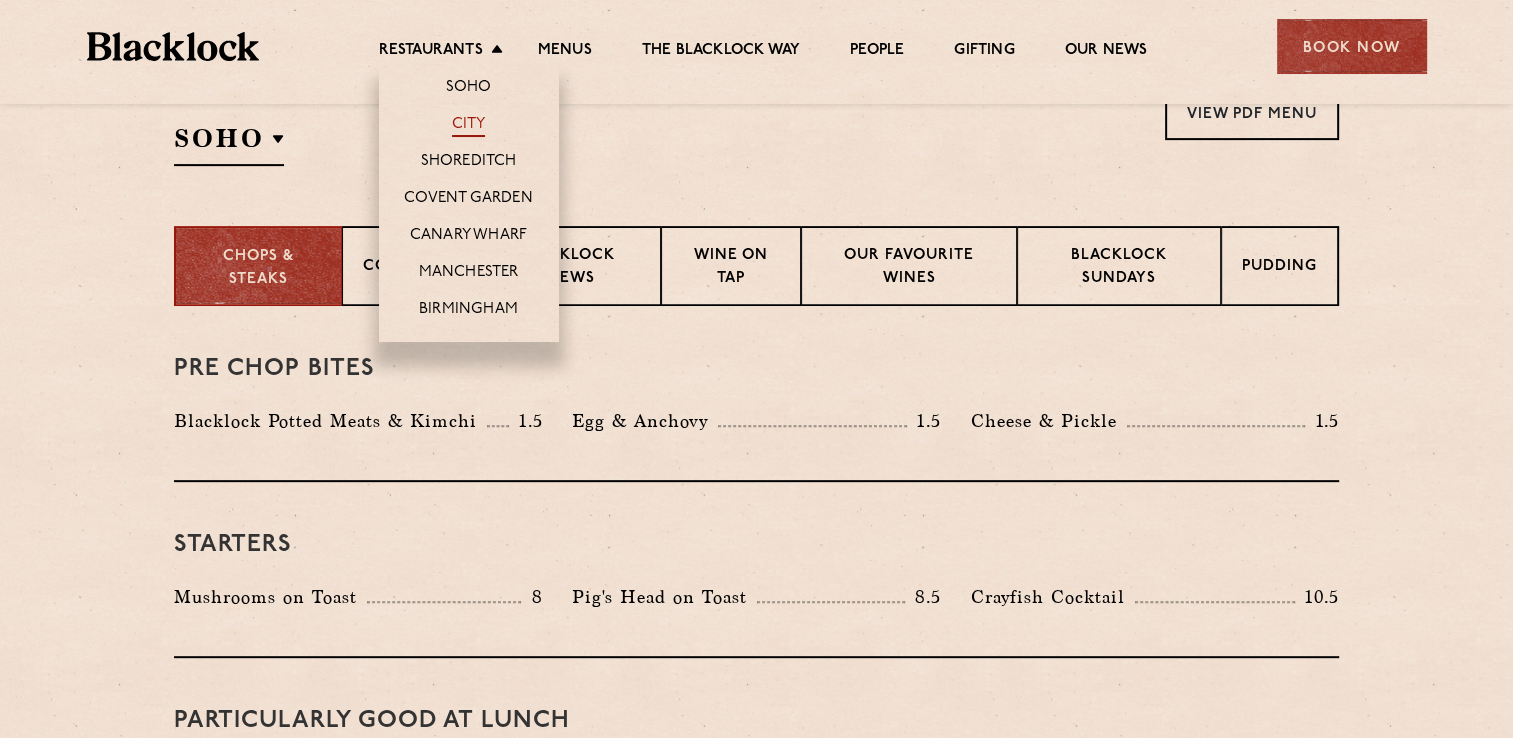 click on "City" at bounding box center (469, 126) 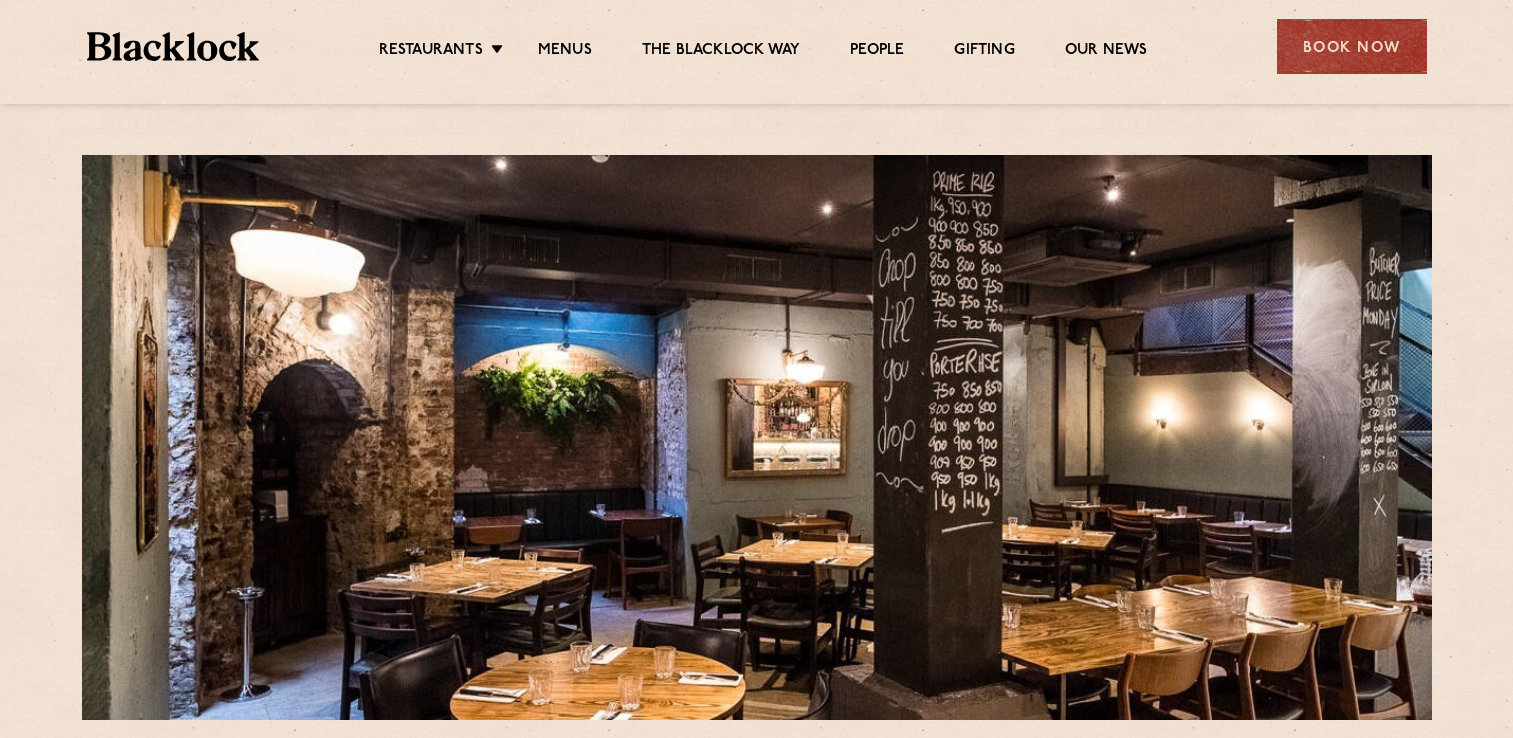 scroll, scrollTop: 0, scrollLeft: 0, axis: both 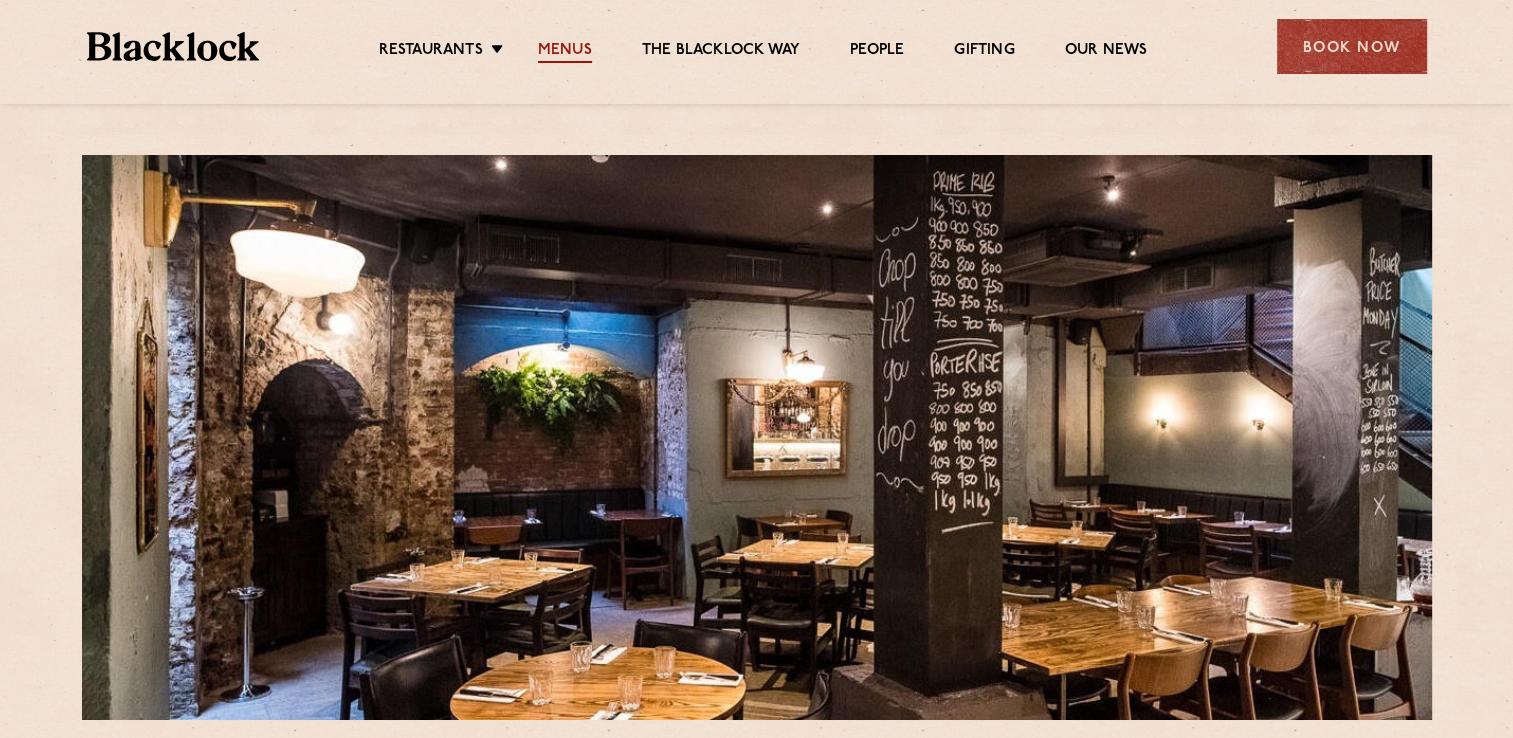 click on "Menus" at bounding box center [565, 52] 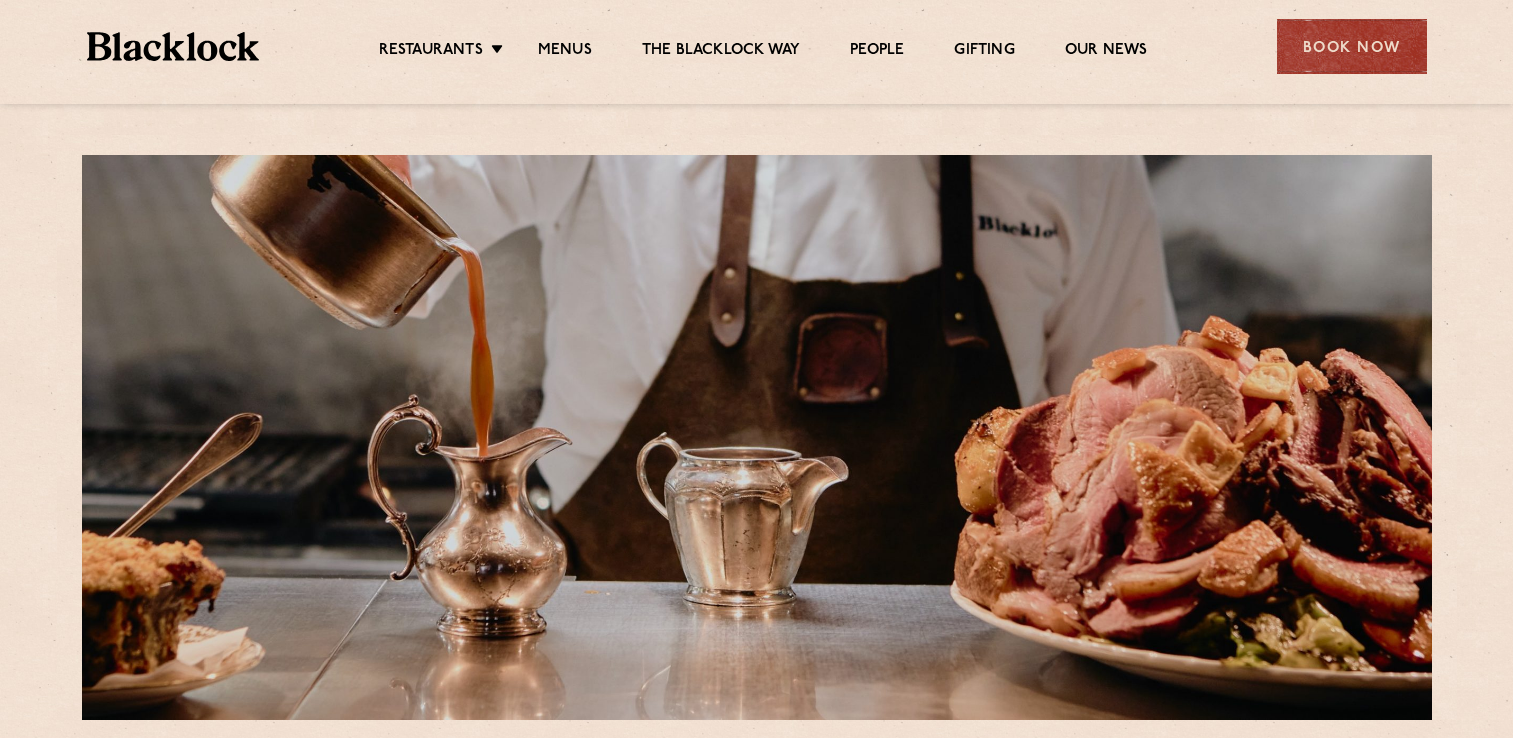 scroll, scrollTop: 0, scrollLeft: 0, axis: both 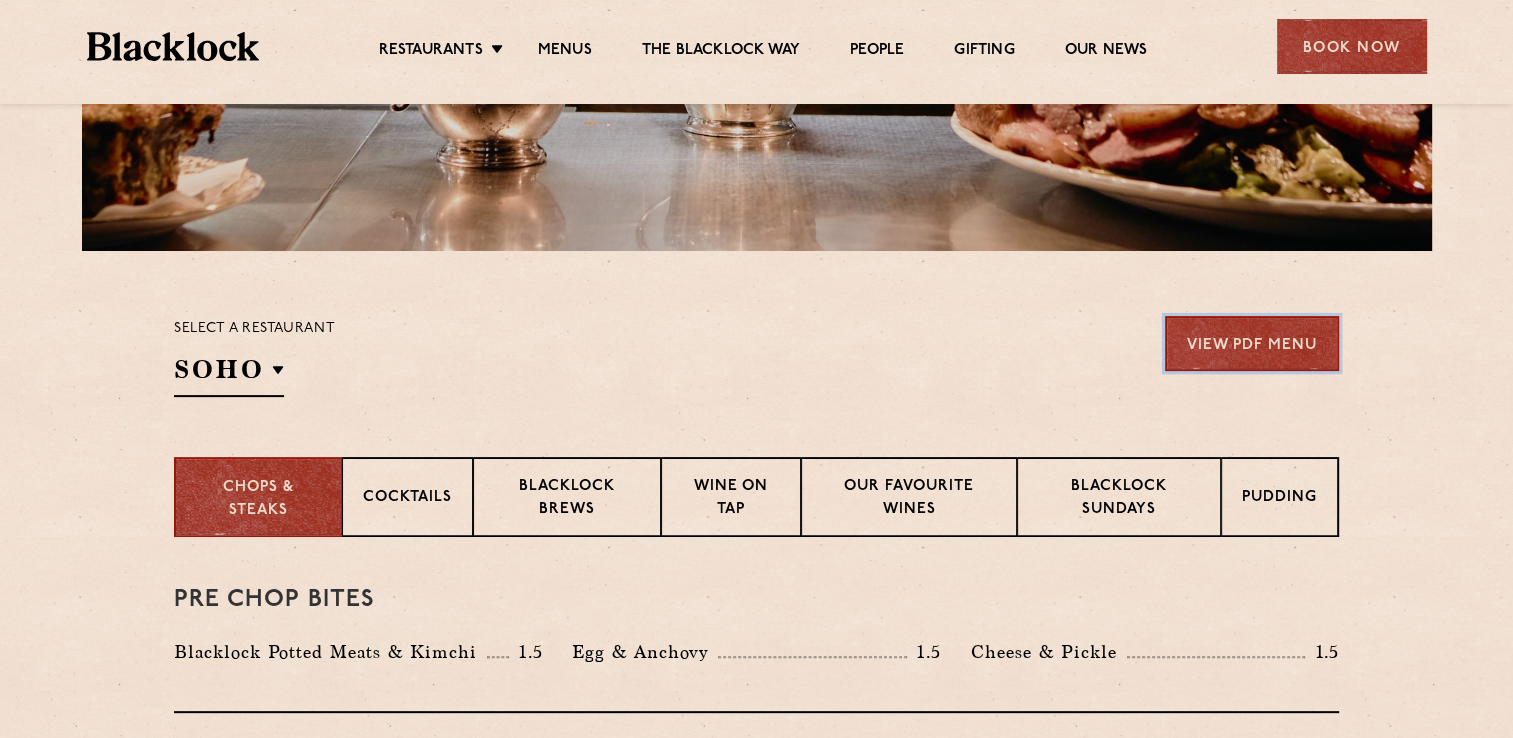 click on "View PDF Menu" at bounding box center (1252, 343) 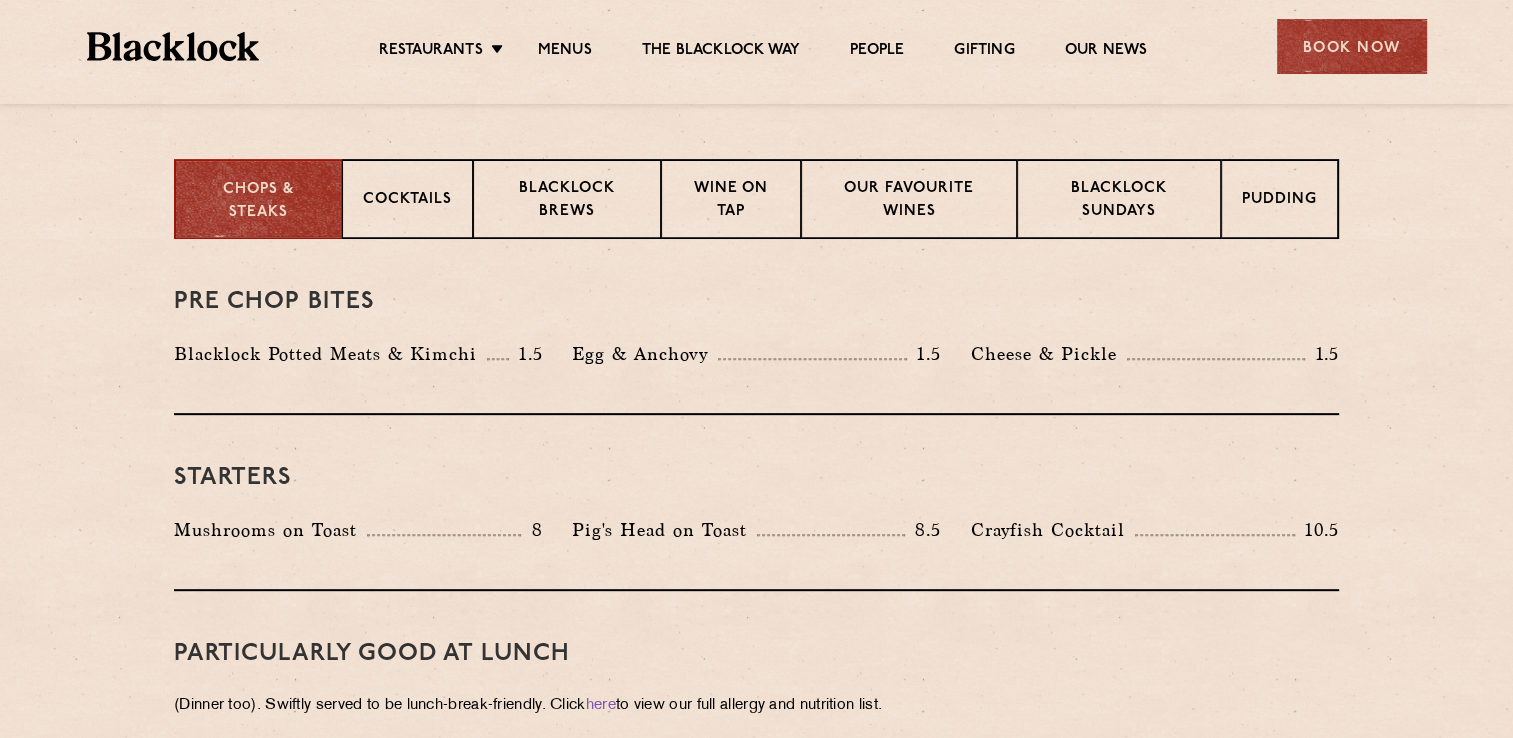 scroll, scrollTop: 769, scrollLeft: 0, axis: vertical 